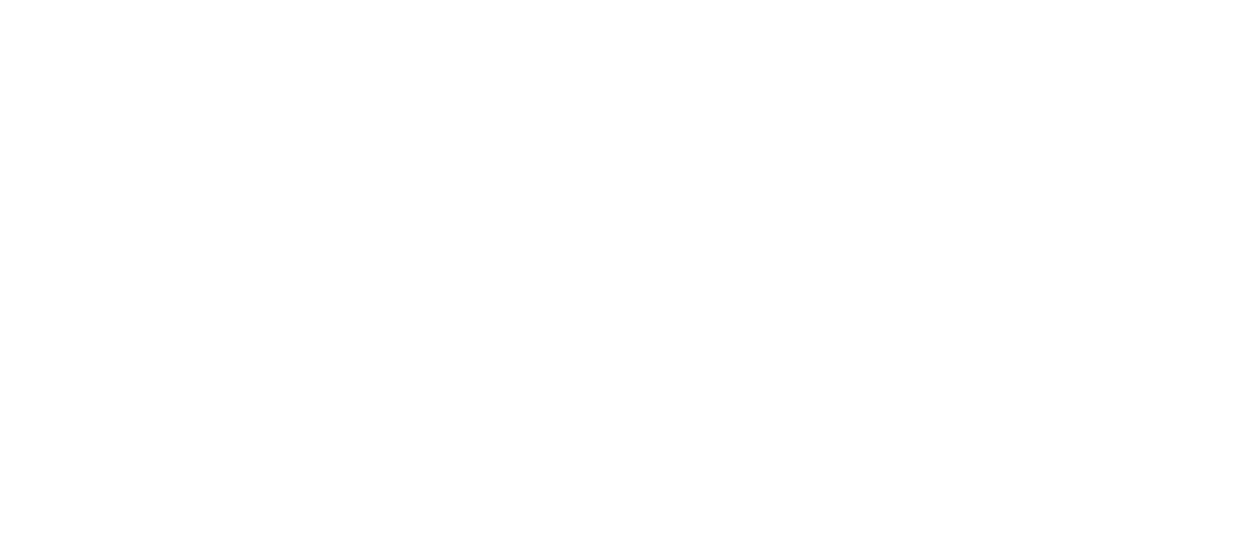 click at bounding box center [0, 0] 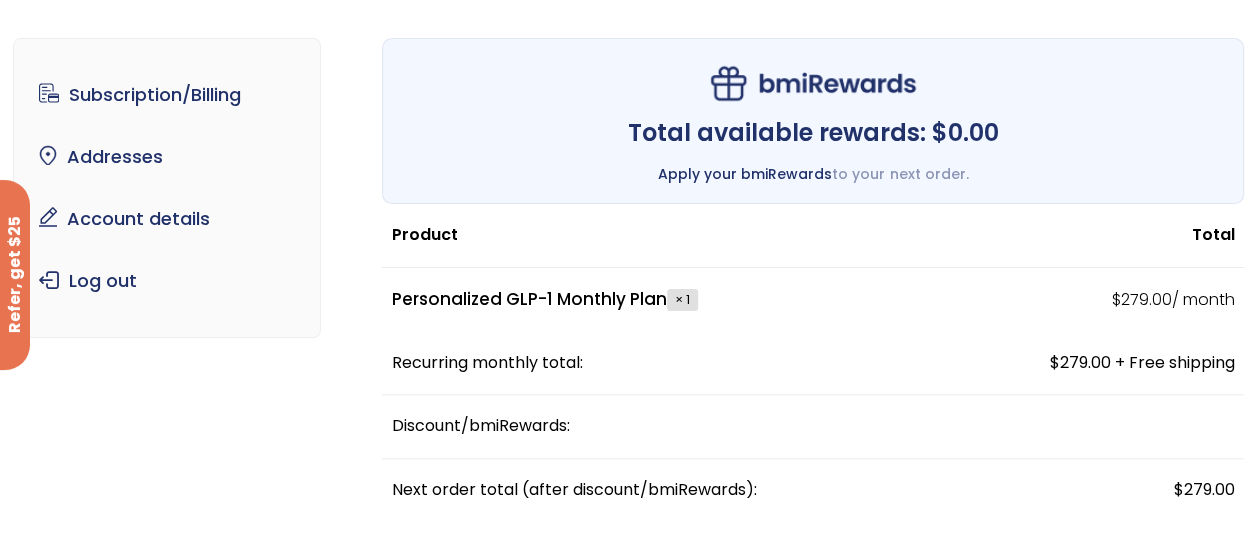 scroll, scrollTop: 0, scrollLeft: 0, axis: both 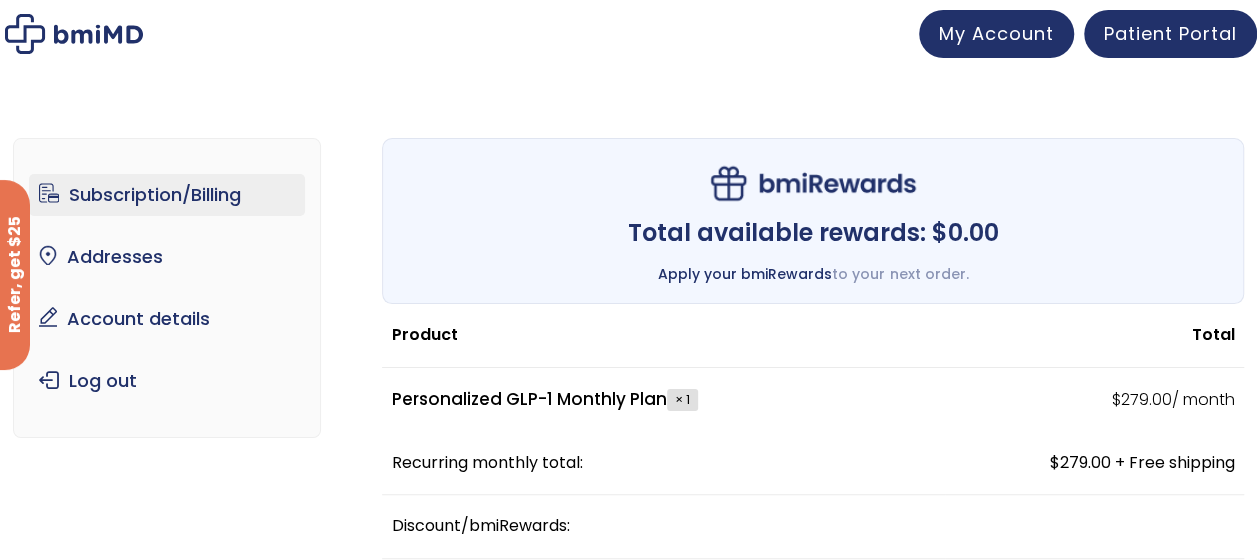 click on "Subscription/Billing" at bounding box center [167, 195] 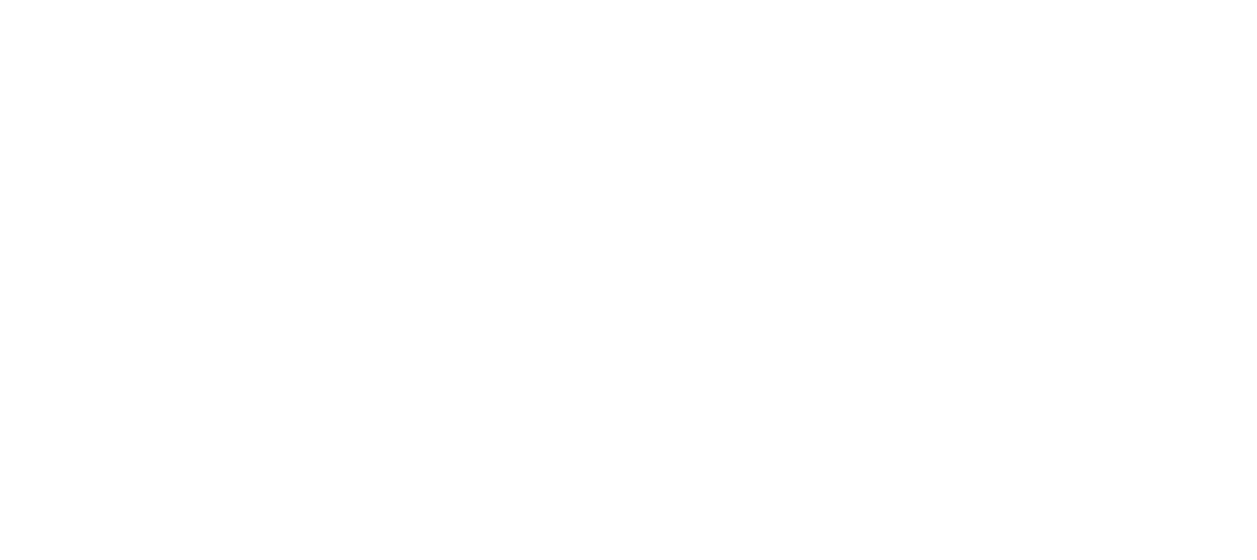scroll, scrollTop: 0, scrollLeft: 0, axis: both 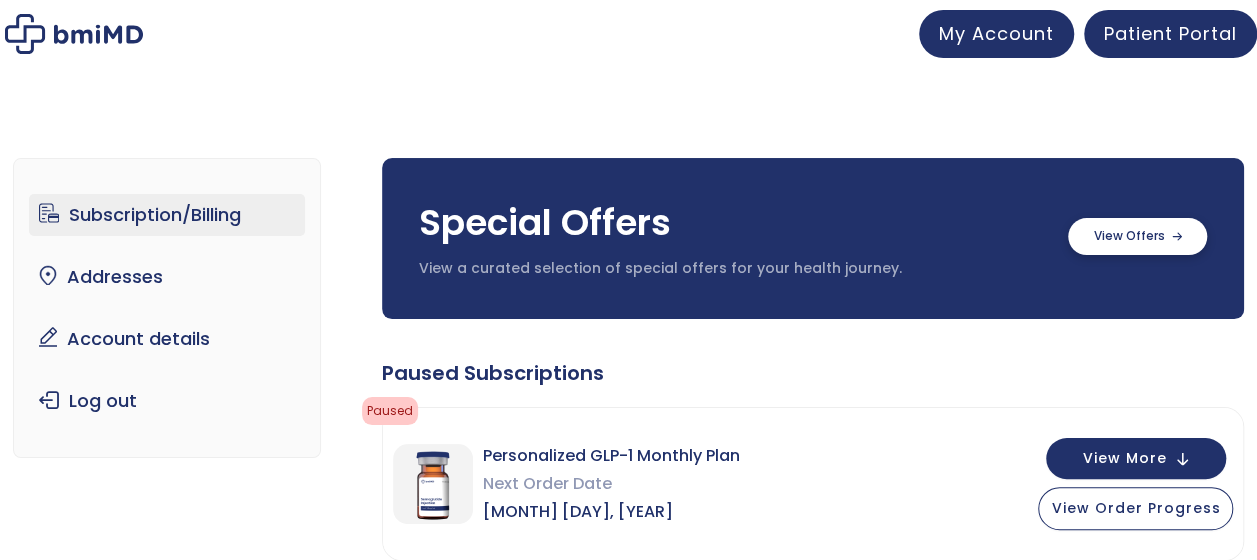 click at bounding box center (1137, 236) 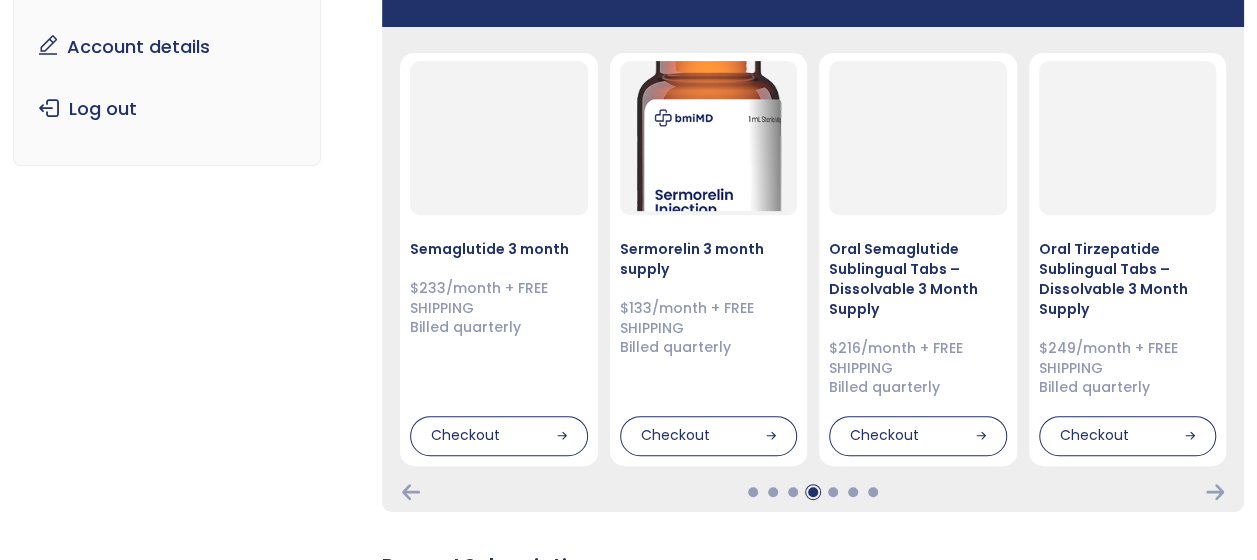 scroll, scrollTop: 300, scrollLeft: 0, axis: vertical 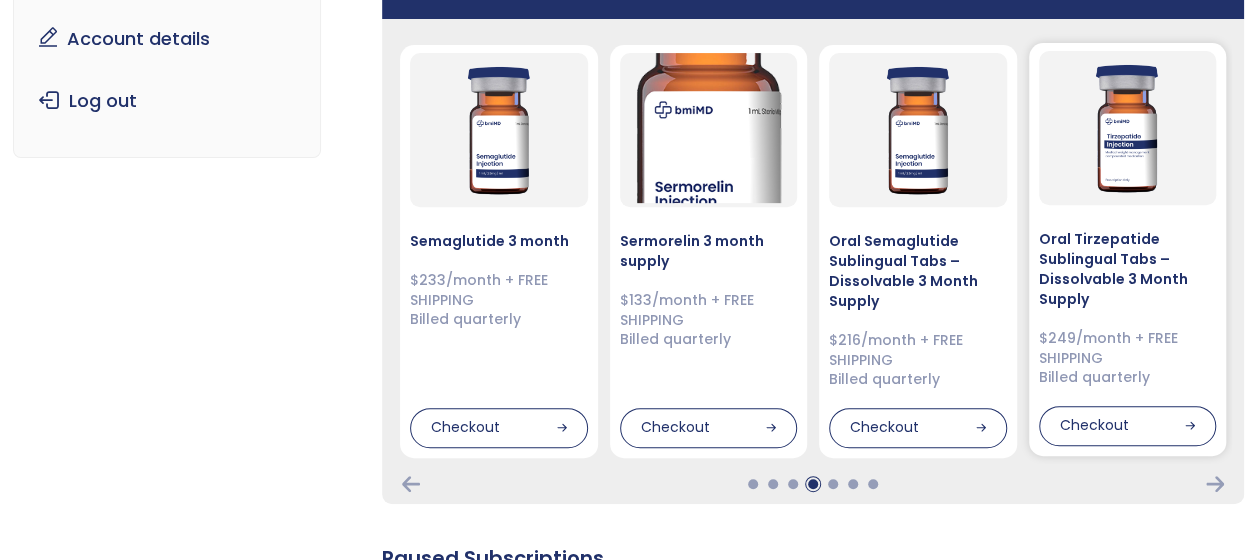 click on "Oral Tirzepatide Sublingual Tabs – Dissolvable 3 Month Supply" at bounding box center (1128, 269) 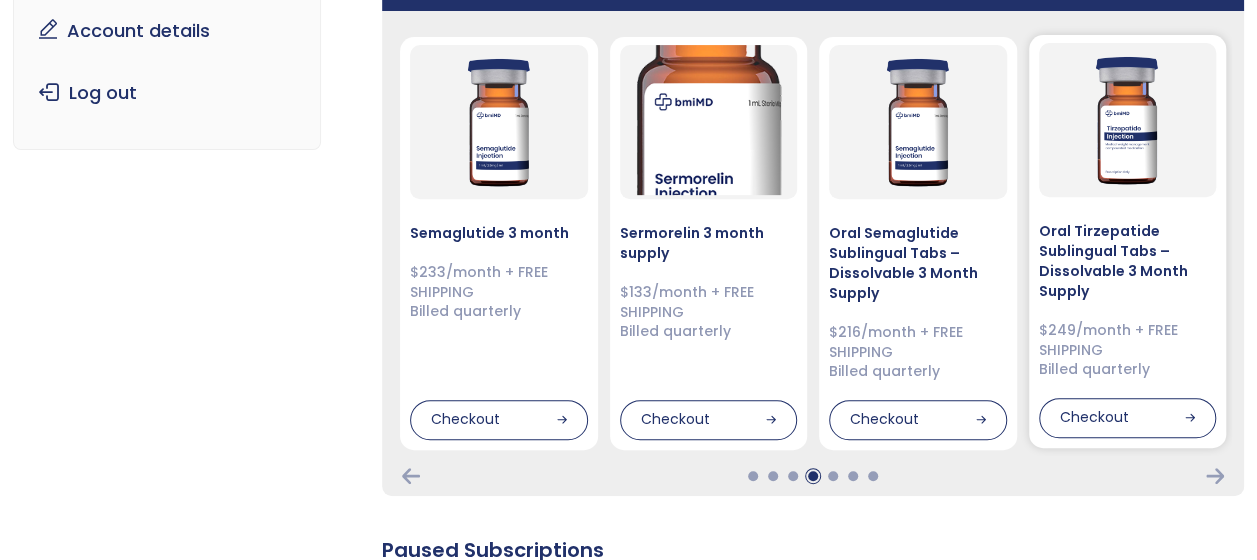 scroll, scrollTop: 300, scrollLeft: 0, axis: vertical 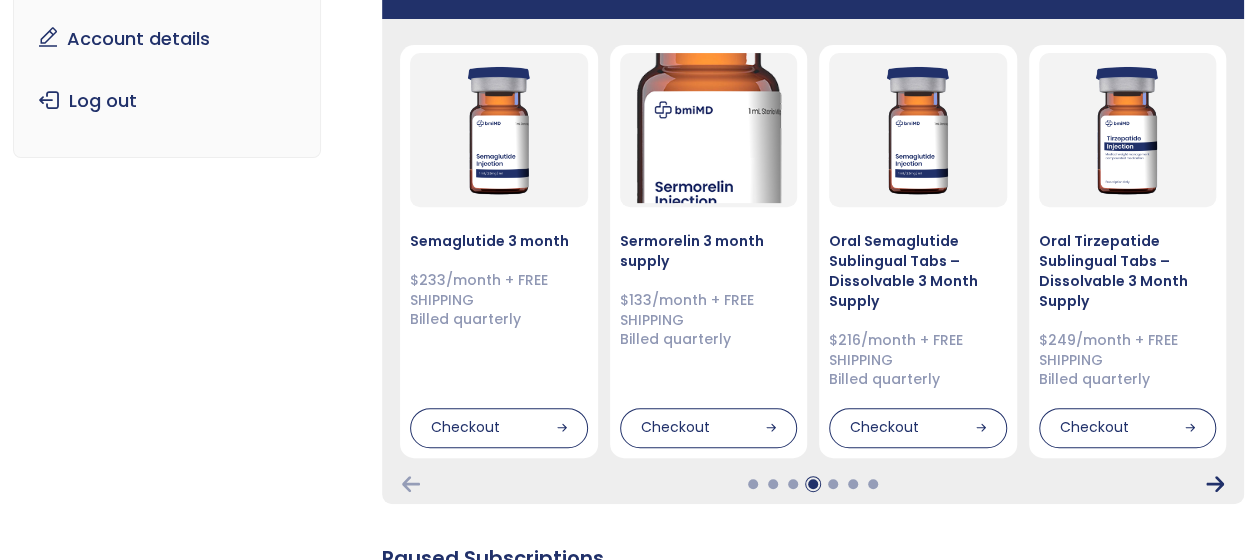 click 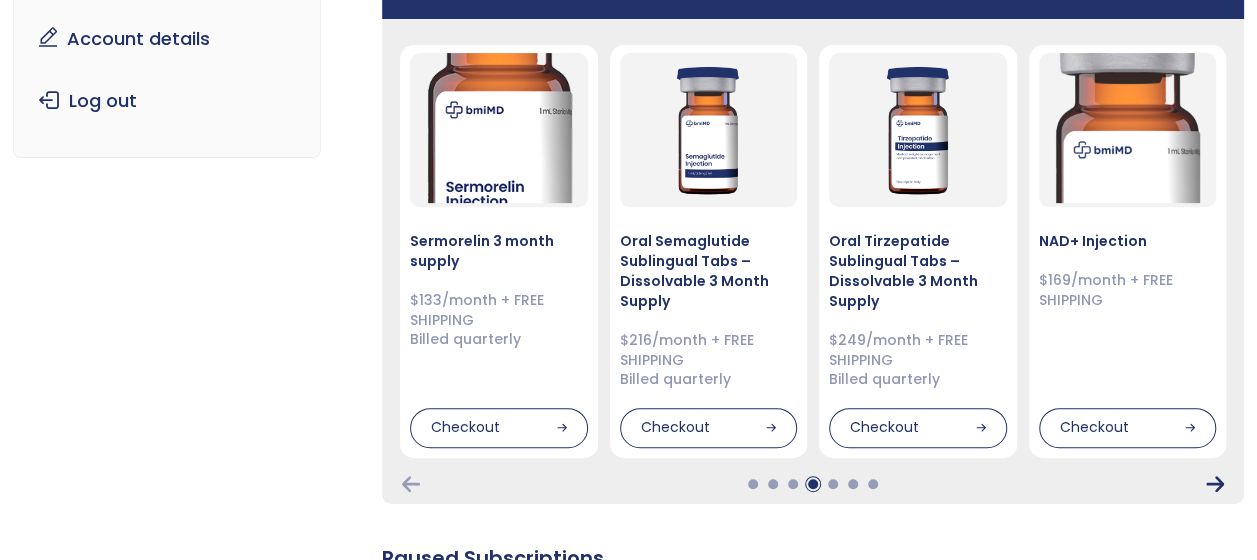 click 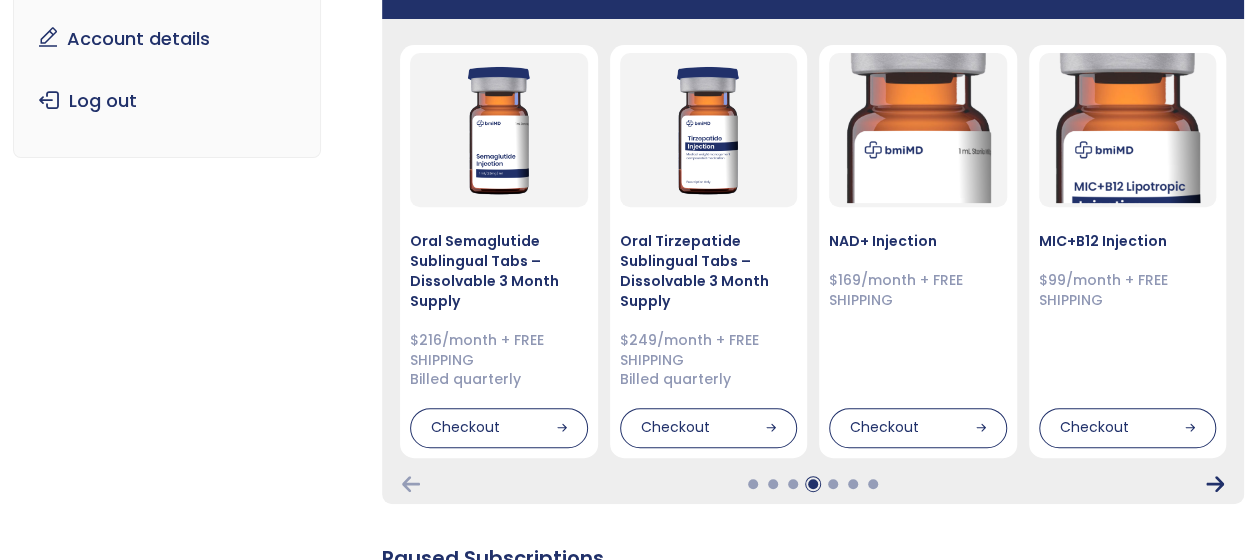 click 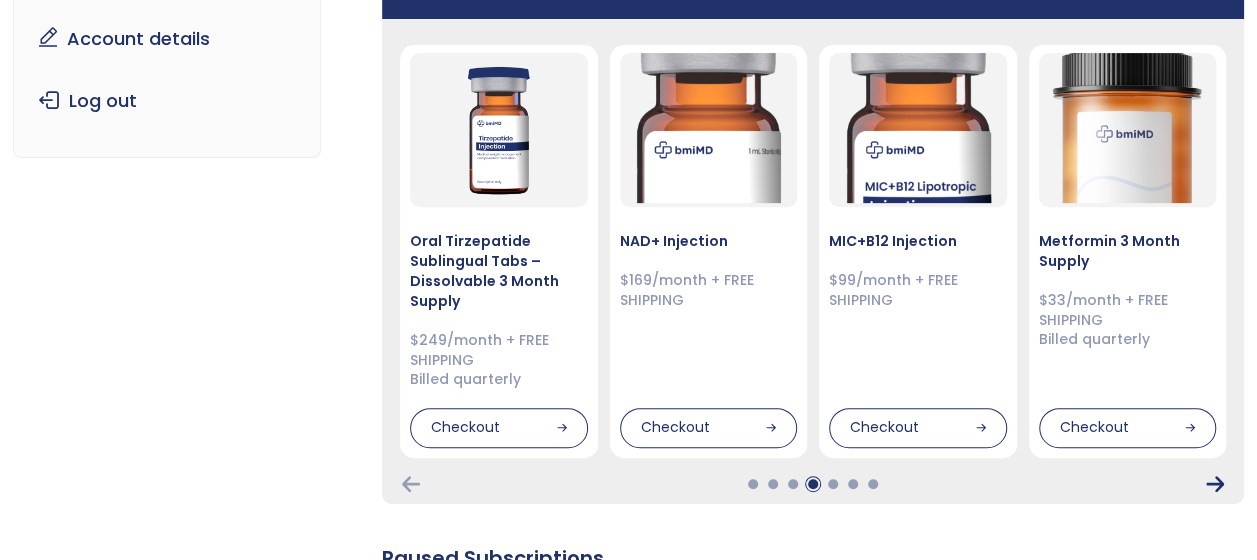 click 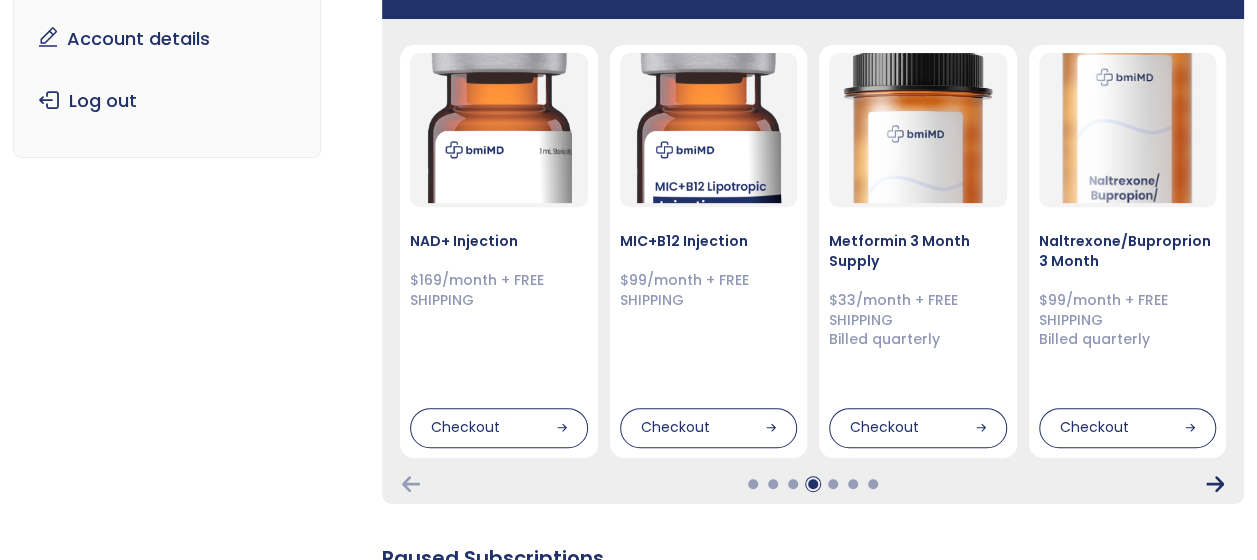 click 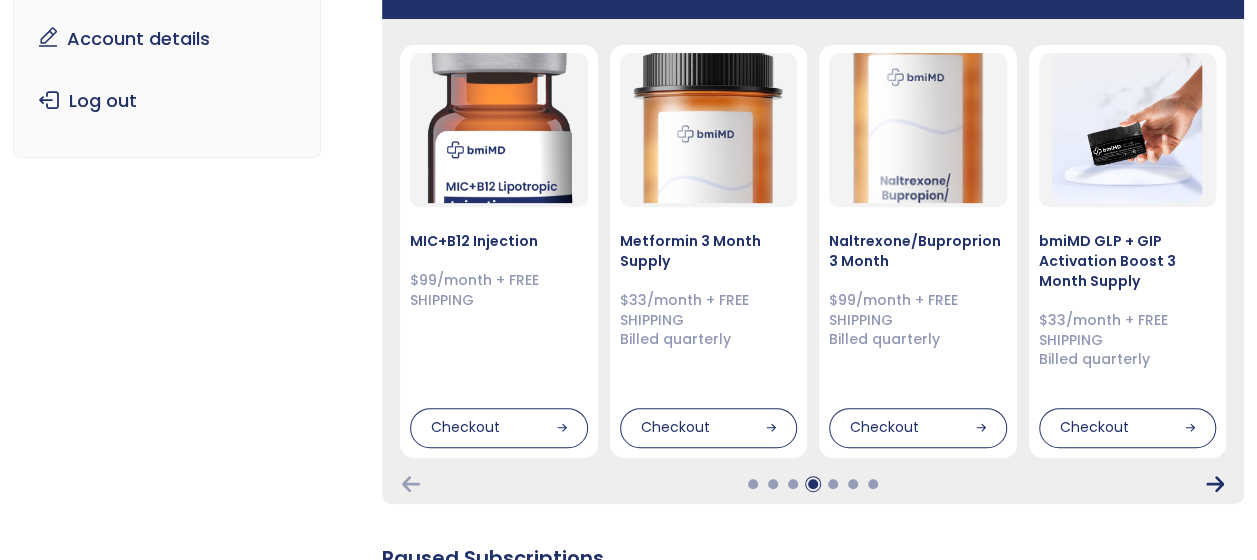 click 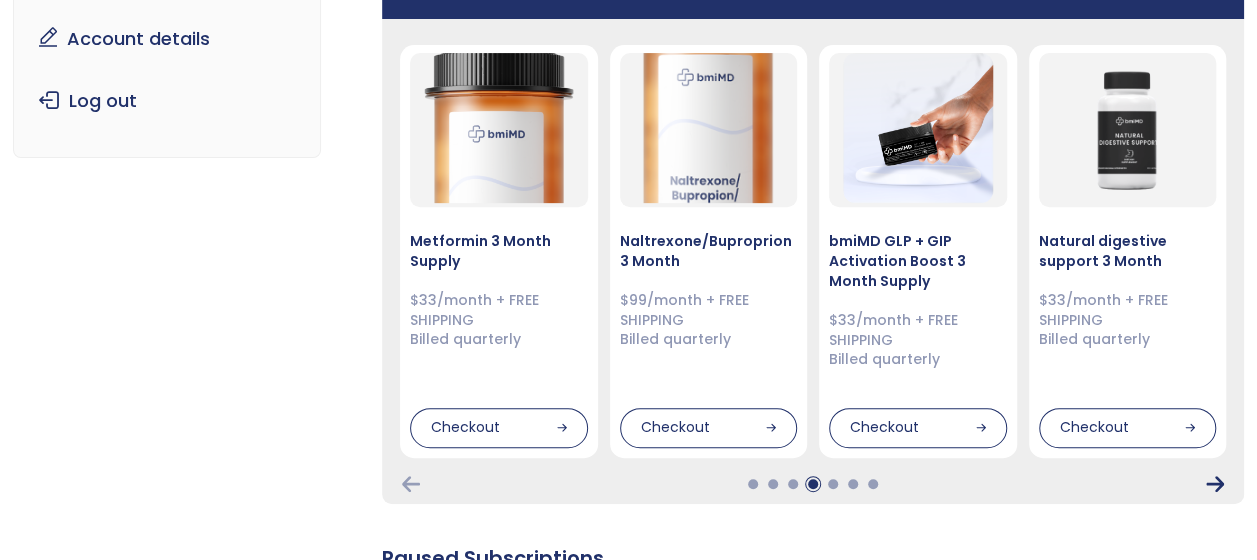 click 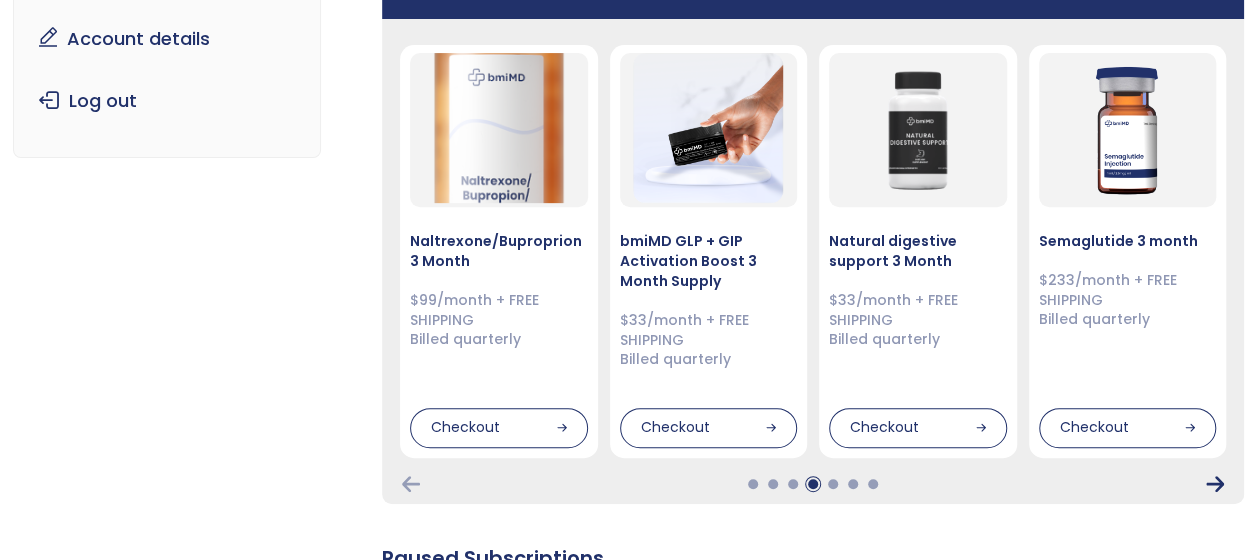 click 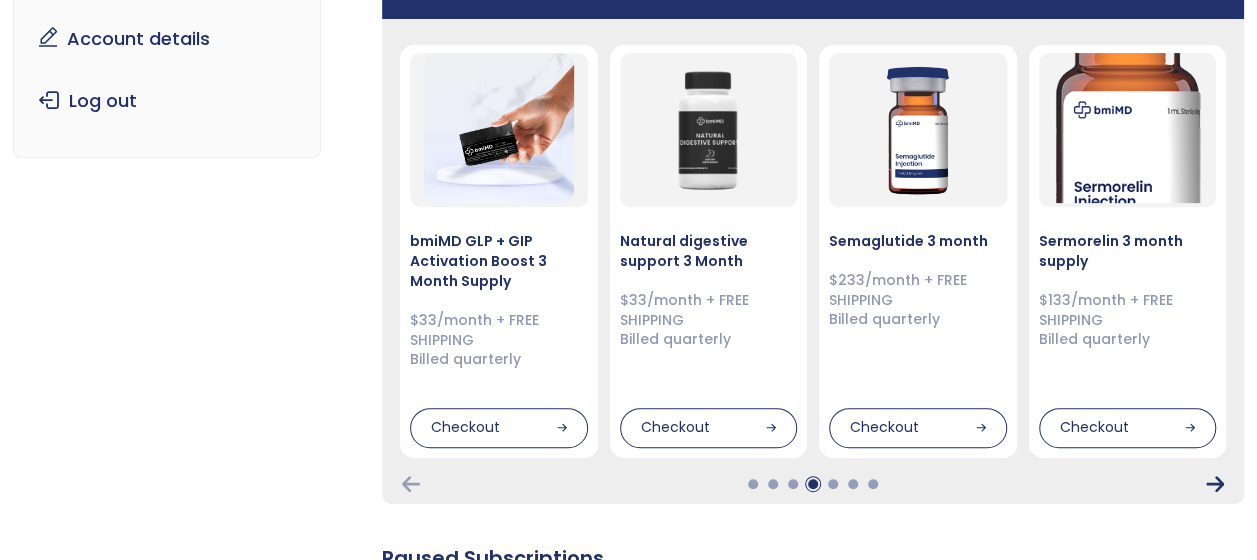 click 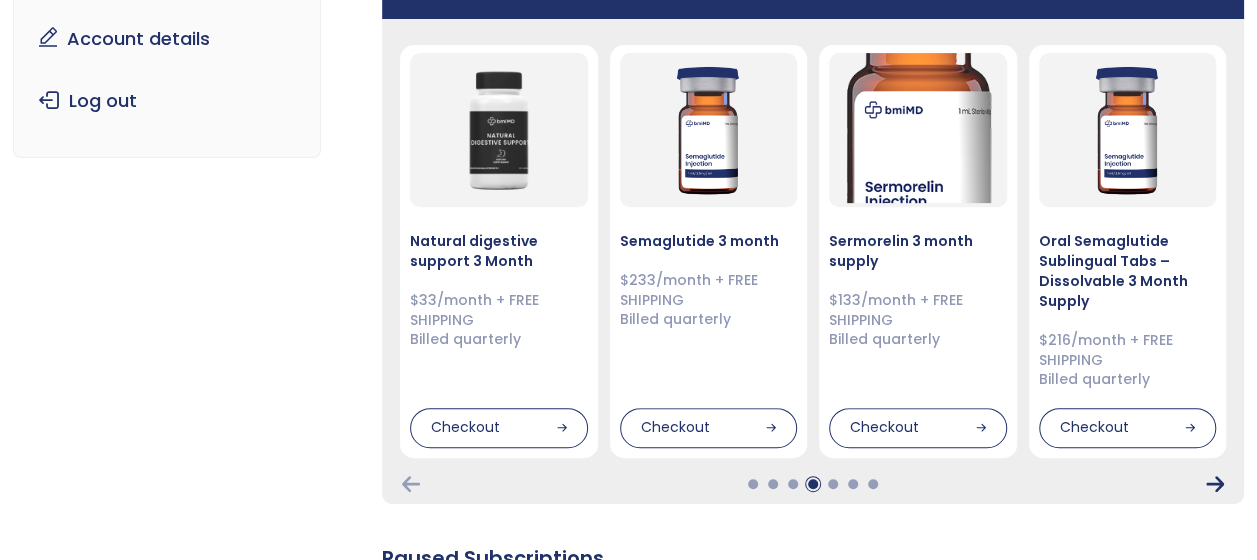 click 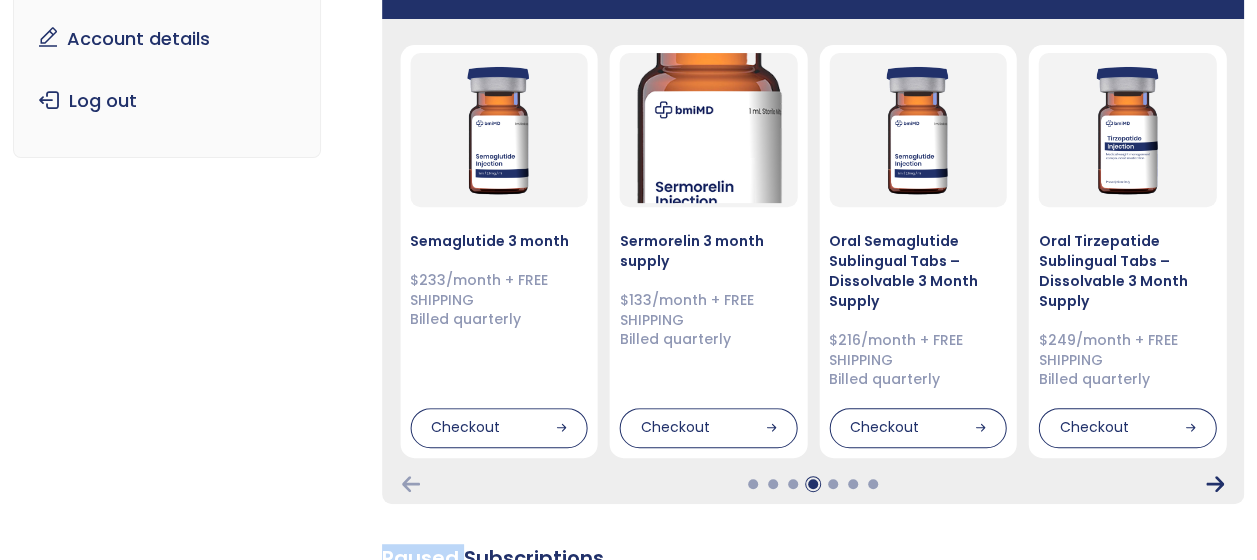 click 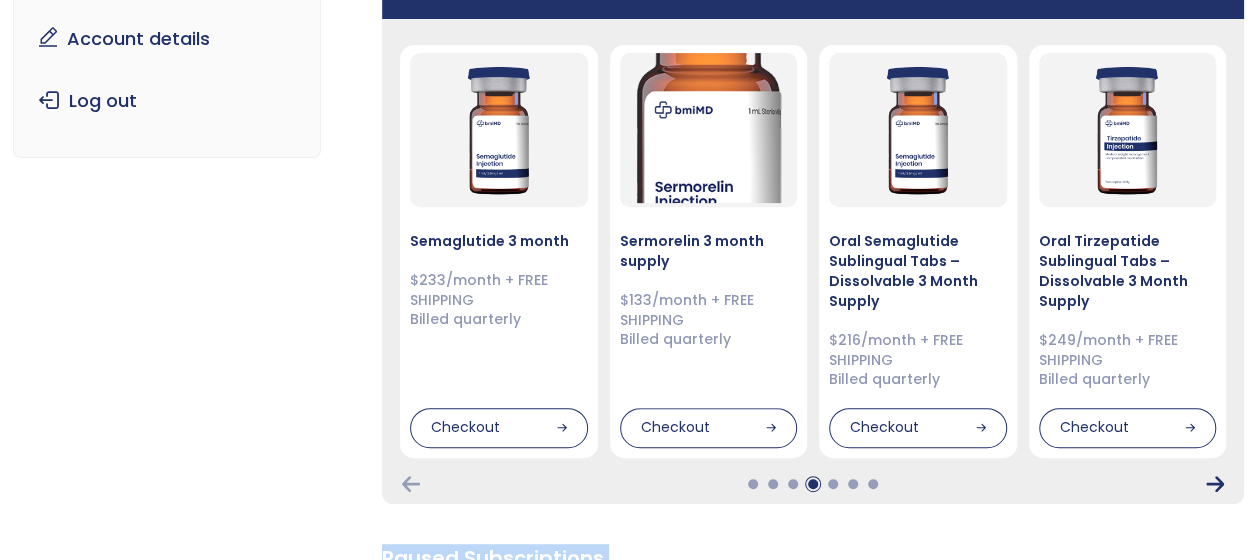 click 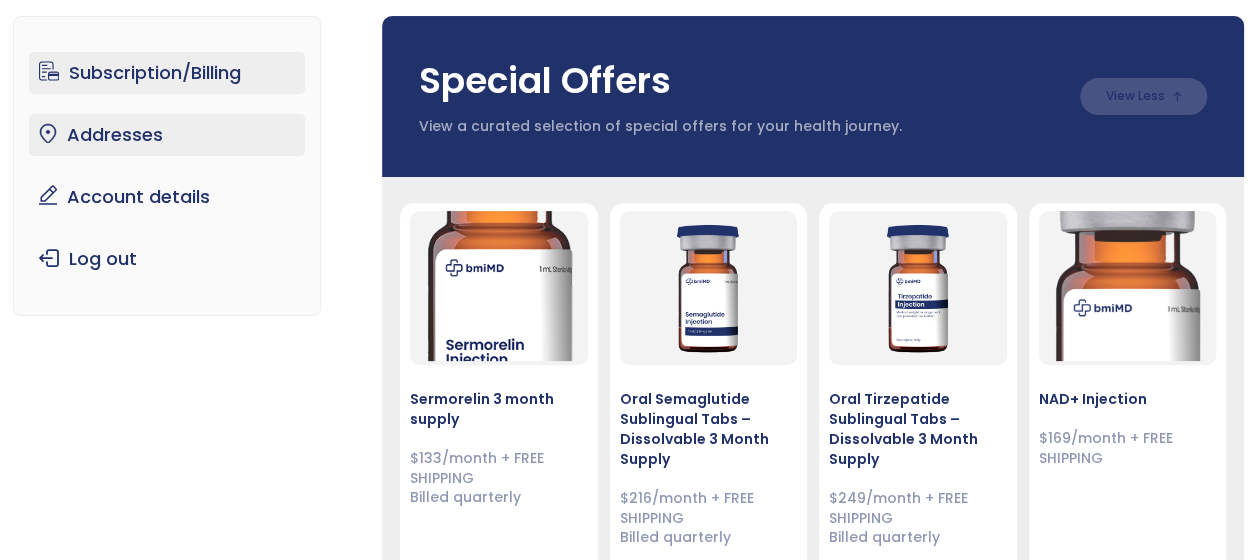 scroll, scrollTop: 0, scrollLeft: 0, axis: both 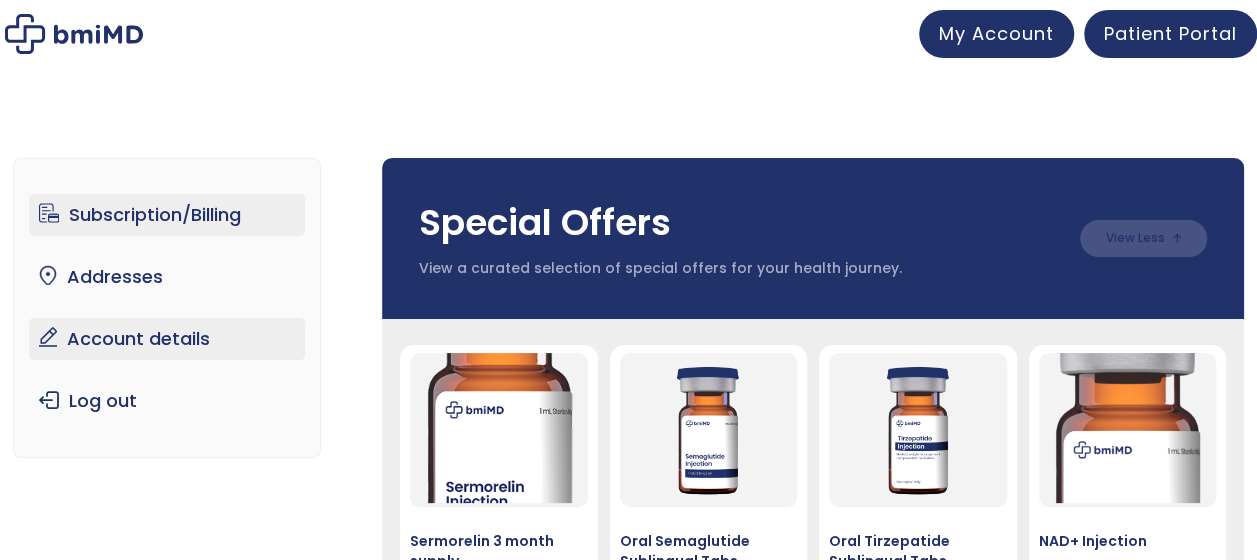 click on "Account details" at bounding box center (167, 339) 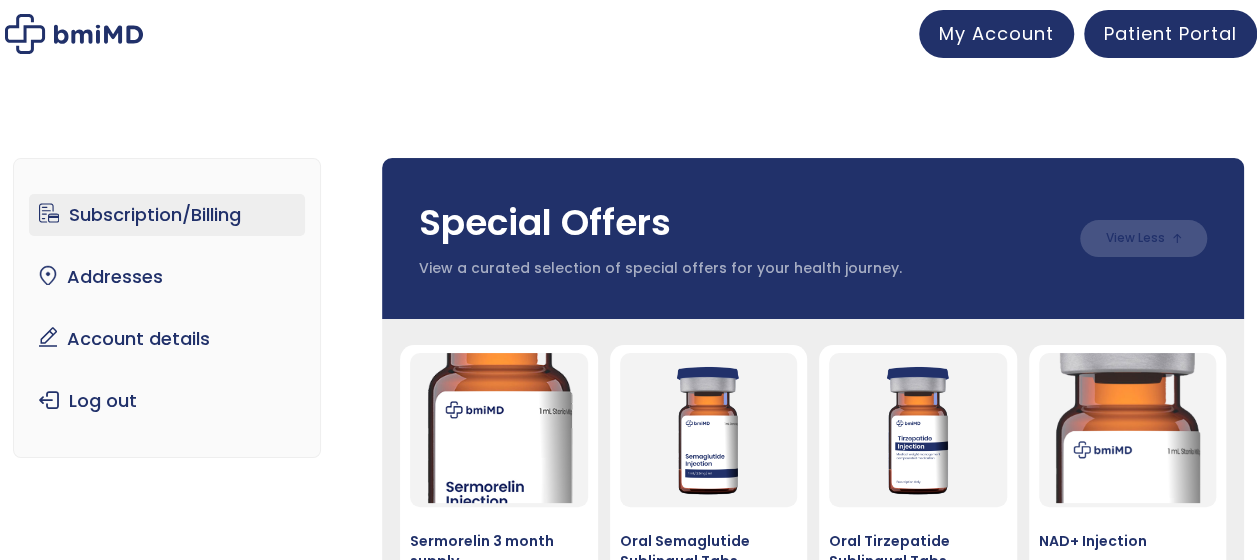 scroll, scrollTop: 70, scrollLeft: 0, axis: vertical 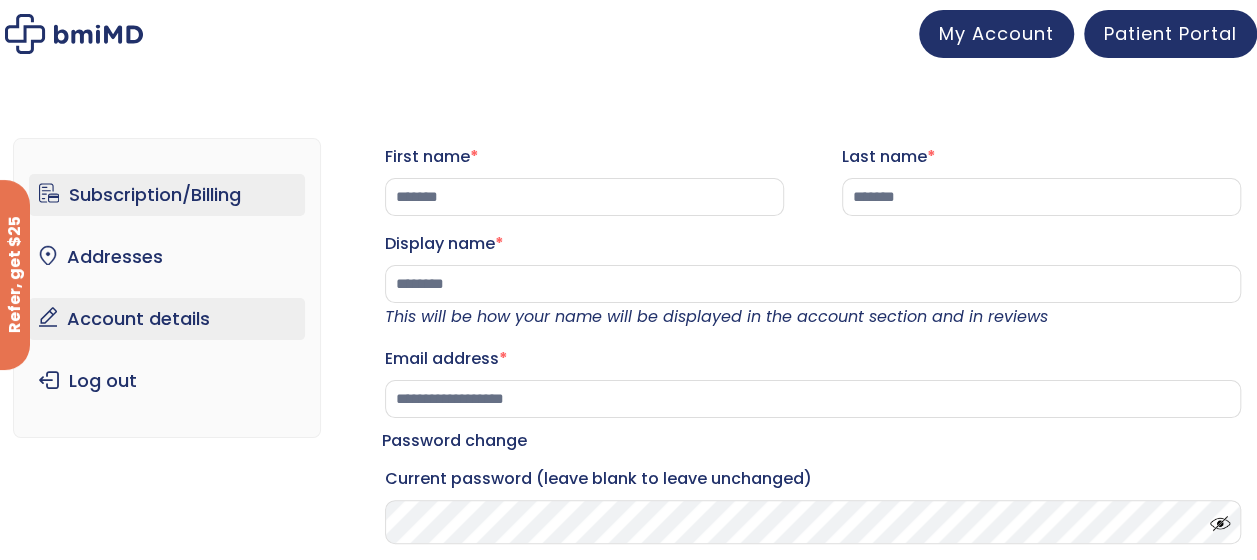 click on "Subscription/Billing" at bounding box center (167, 195) 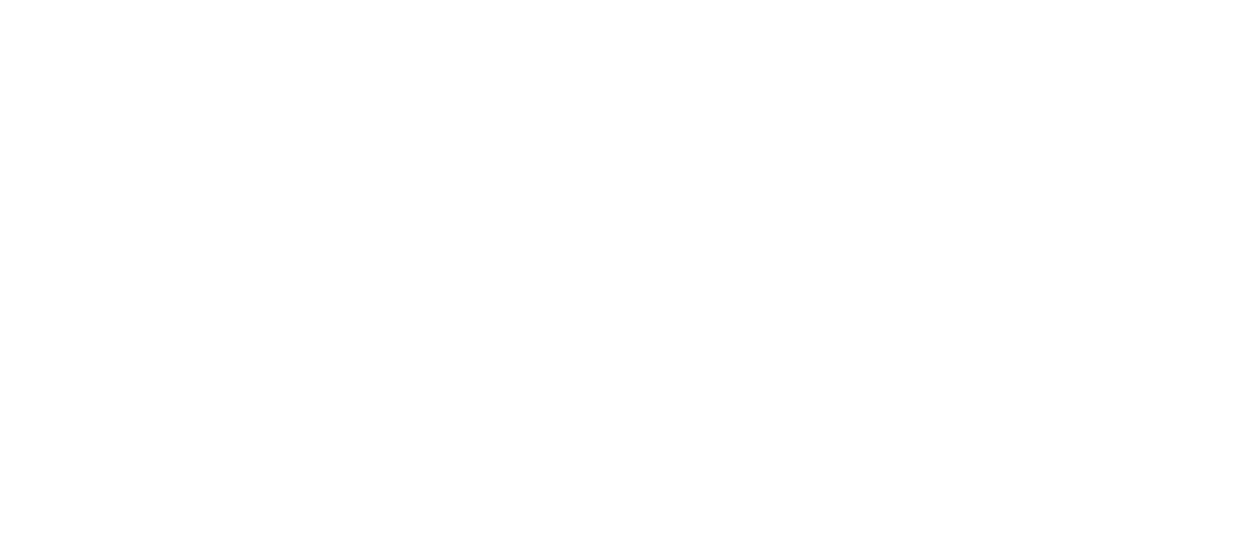 scroll, scrollTop: 0, scrollLeft: 0, axis: both 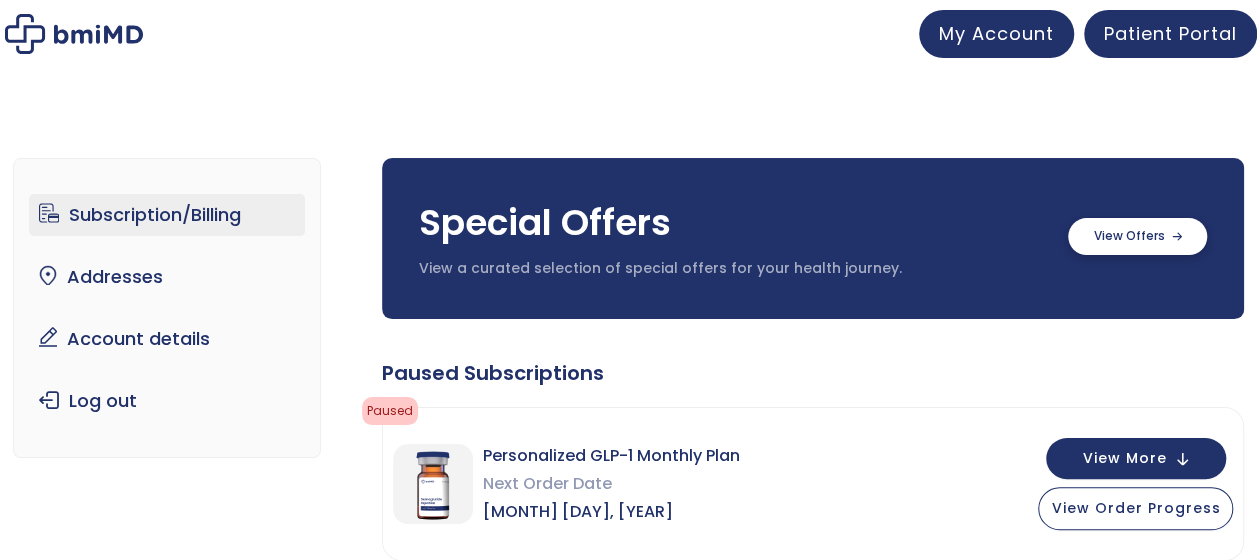 click at bounding box center [1137, 236] 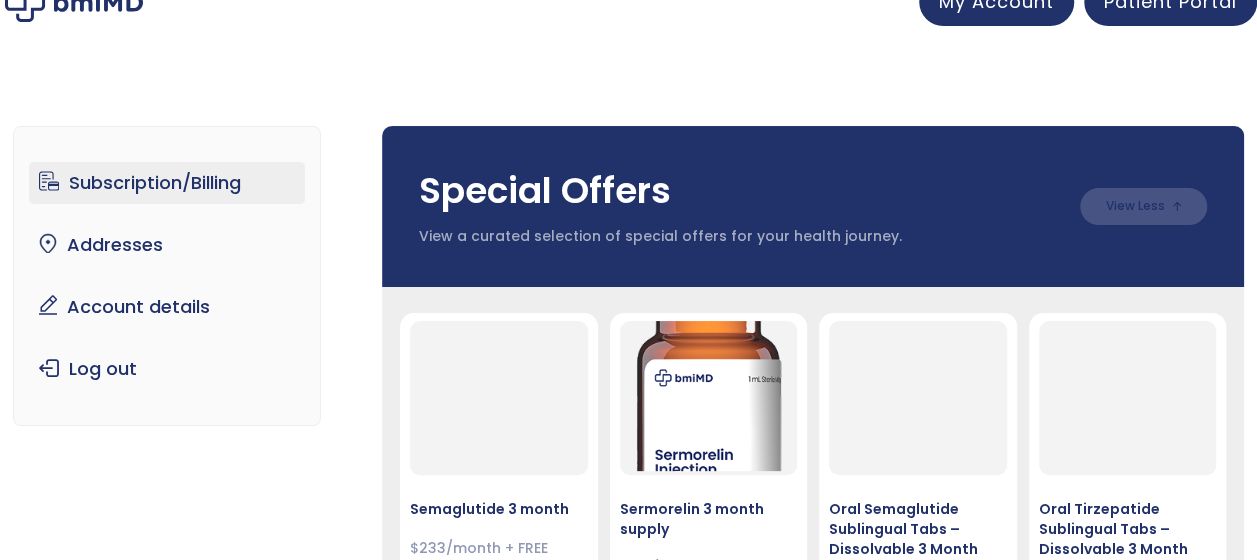 scroll, scrollTop: 0, scrollLeft: 0, axis: both 